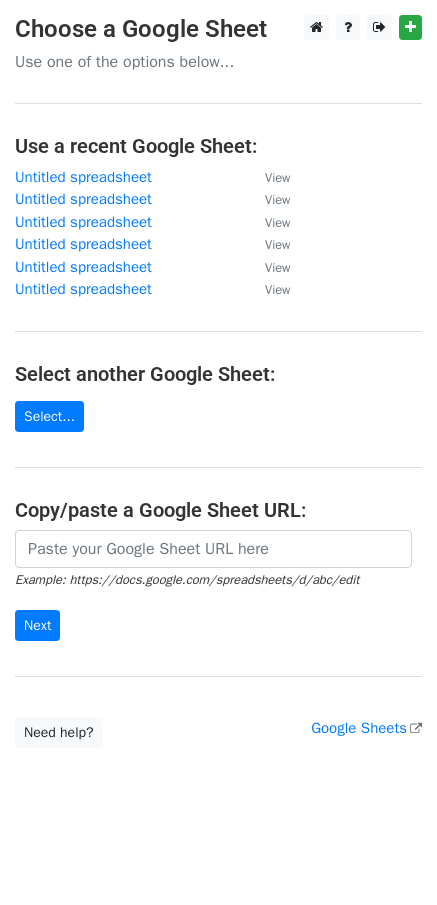 scroll, scrollTop: 0, scrollLeft: 0, axis: both 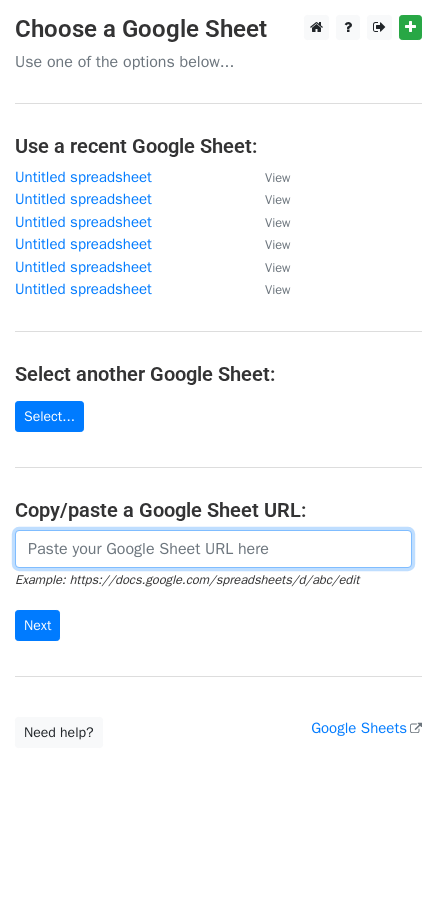 click at bounding box center [213, 549] 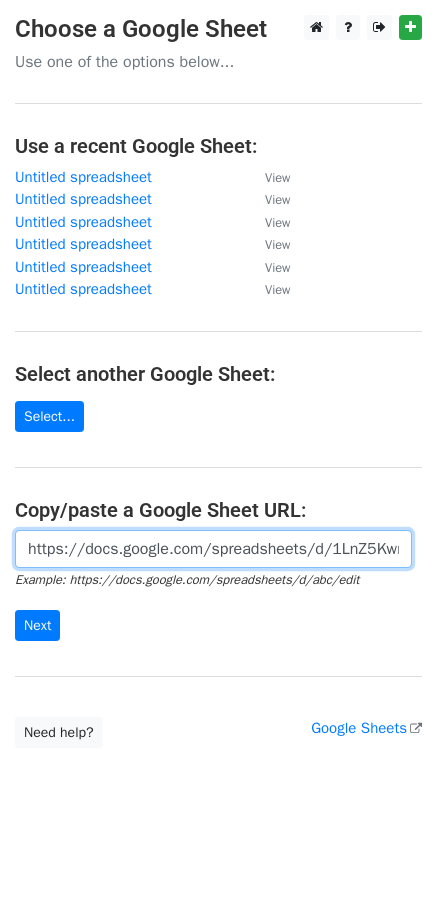 scroll, scrollTop: 0, scrollLeft: 403, axis: horizontal 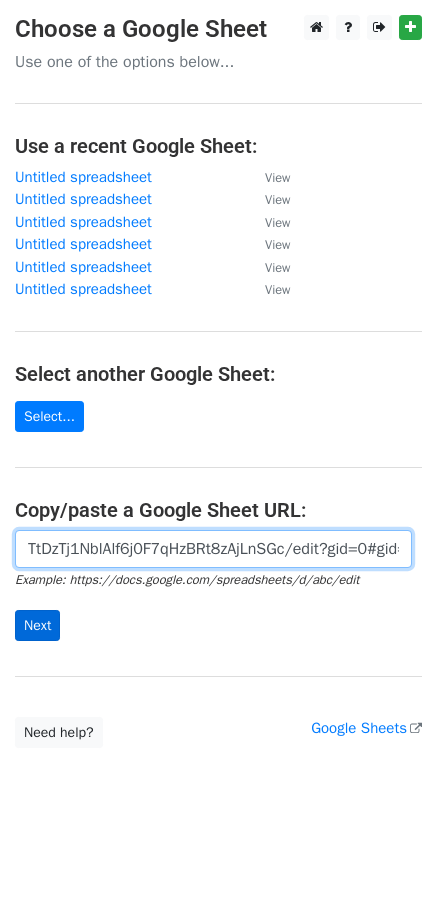type on "https://docs.google.com/spreadsheets/d/1LnZ5Kwmi_PTtDzTj1NblAlf6j0F7qHzBRt8zAjLnSGc/edit?gid=0#gid=0" 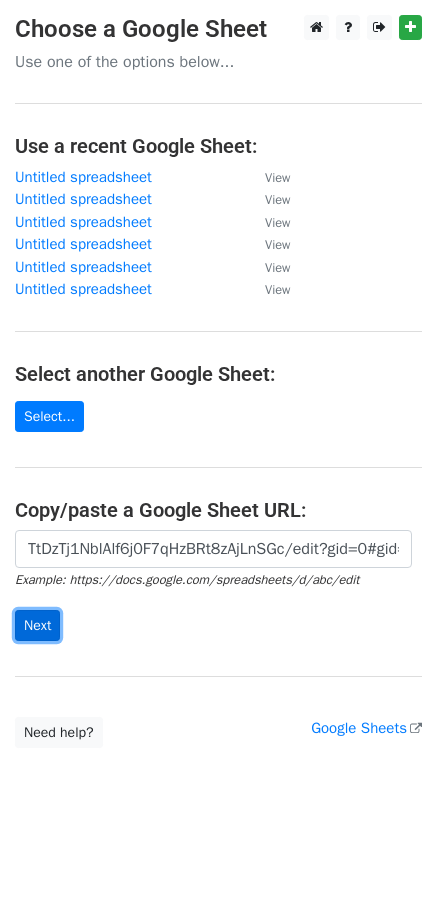 click on "Next" at bounding box center [37, 625] 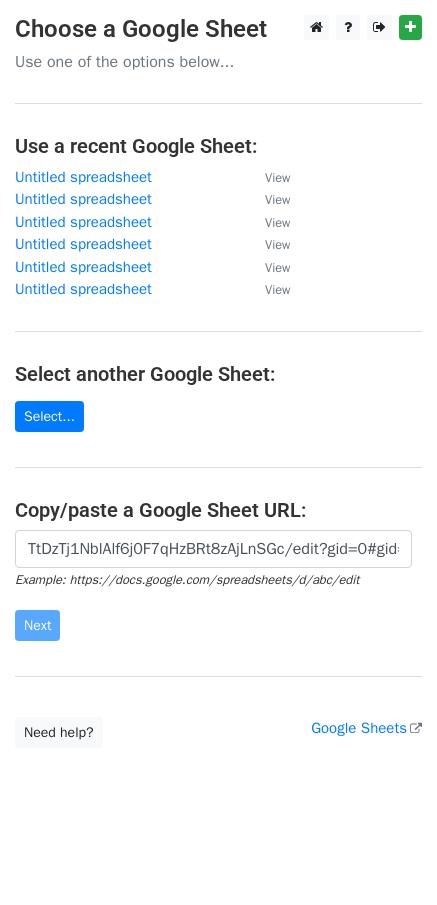 scroll, scrollTop: 0, scrollLeft: 0, axis: both 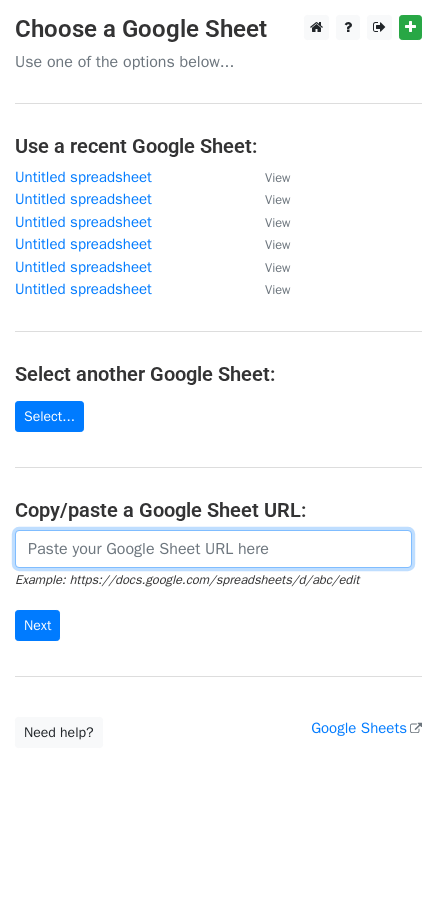 click at bounding box center [213, 549] 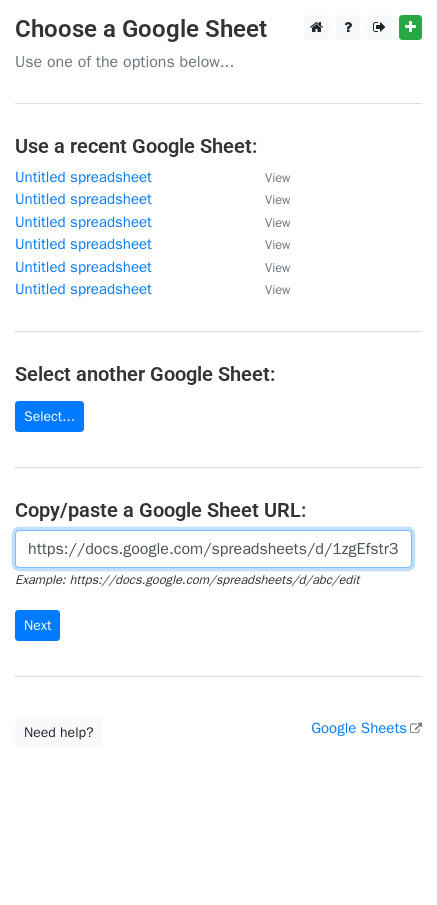 scroll, scrollTop: 0, scrollLeft: 420, axis: horizontal 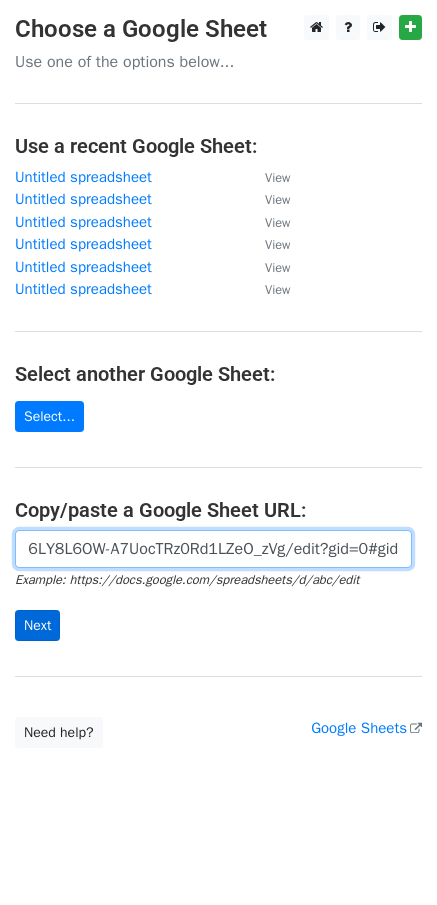 type on "https://docs.google.com/spreadsheets/d/1zgEfstr3esCIbU6LY8L6OW-A7UocTRz0Rd1LZeO_zVg/edit?gid=0#gid=0" 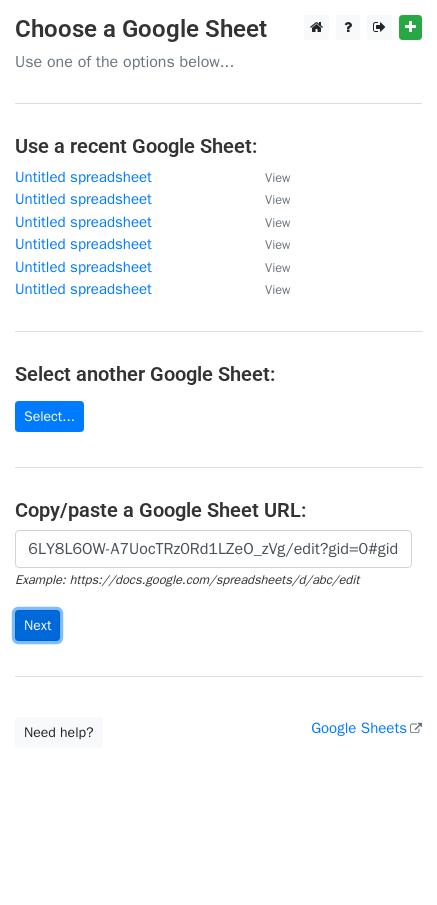 click on "Next" at bounding box center (37, 625) 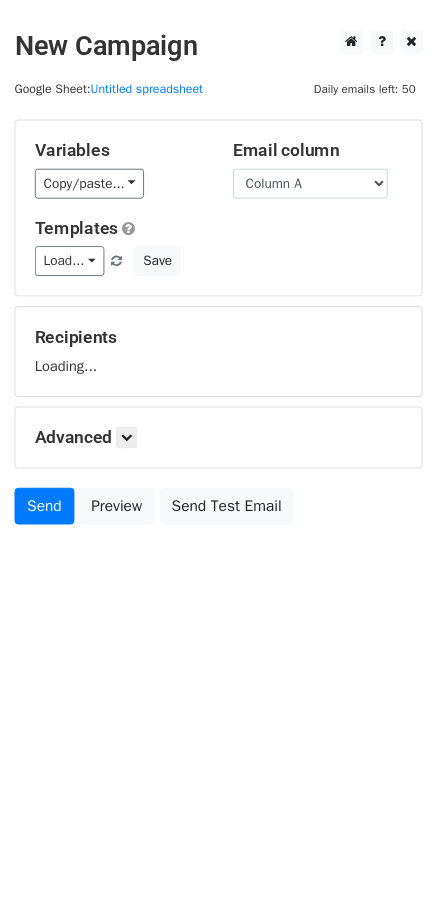 scroll, scrollTop: 0, scrollLeft: 0, axis: both 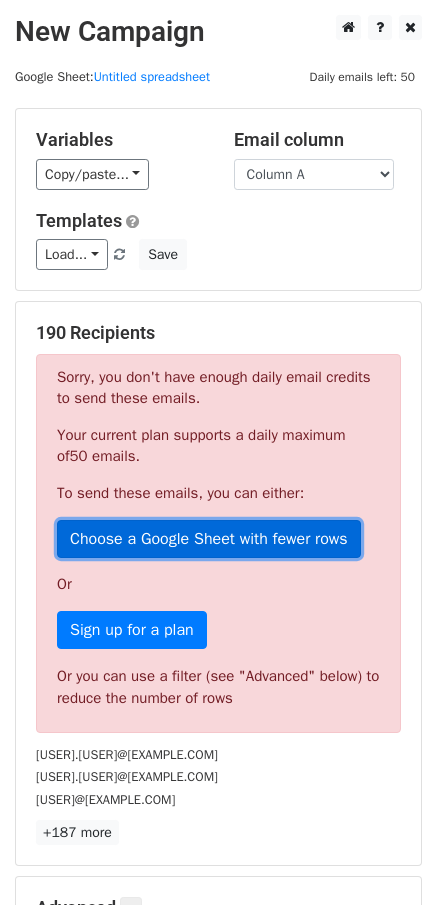 click on "Choose a Google Sheet with fewer rows" at bounding box center [209, 539] 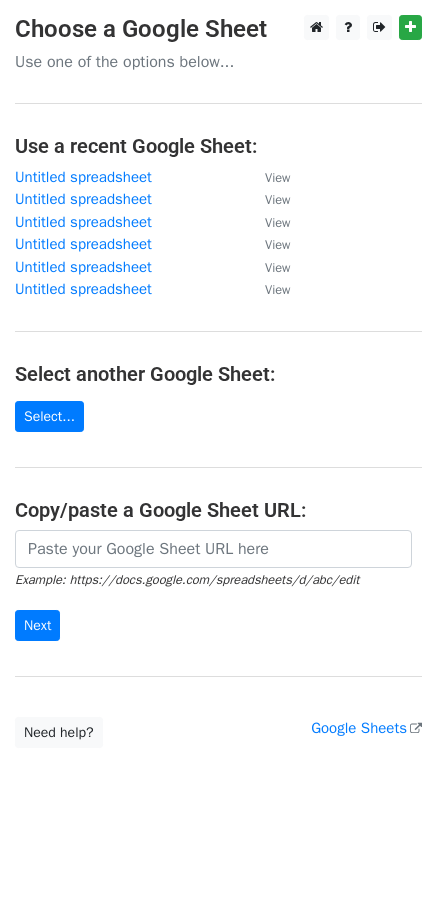 scroll, scrollTop: 0, scrollLeft: 0, axis: both 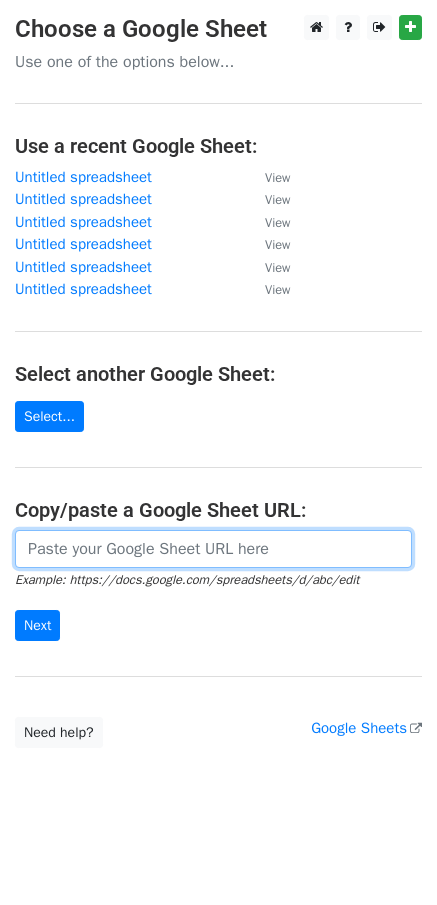 click at bounding box center (213, 549) 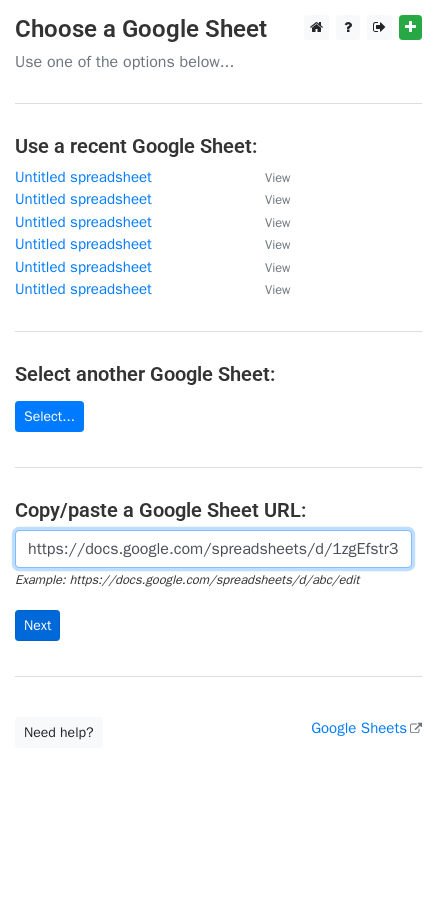 scroll, scrollTop: 0, scrollLeft: 420, axis: horizontal 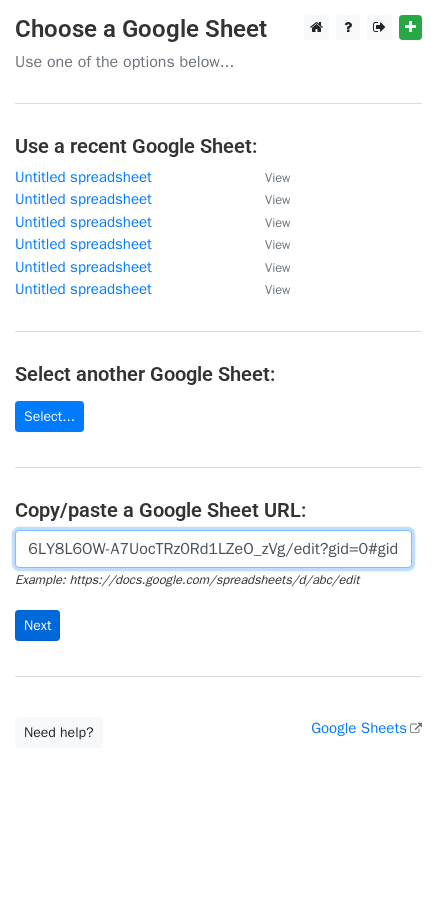 type on "https://docs.google.com/spreadsheets/d/1zgEfstr3esCIbU6LY8L6OW-A7UocTRz0Rd1LZeO_zVg/edit?gid=0#gid=0" 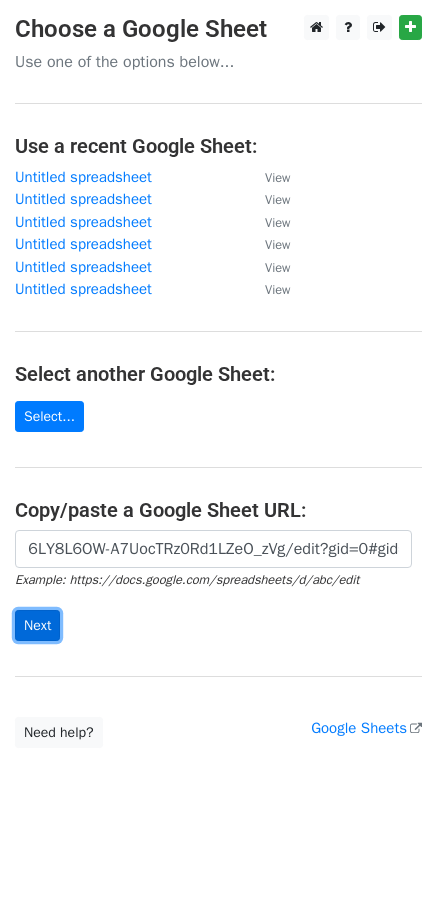 click on "Next" at bounding box center [37, 625] 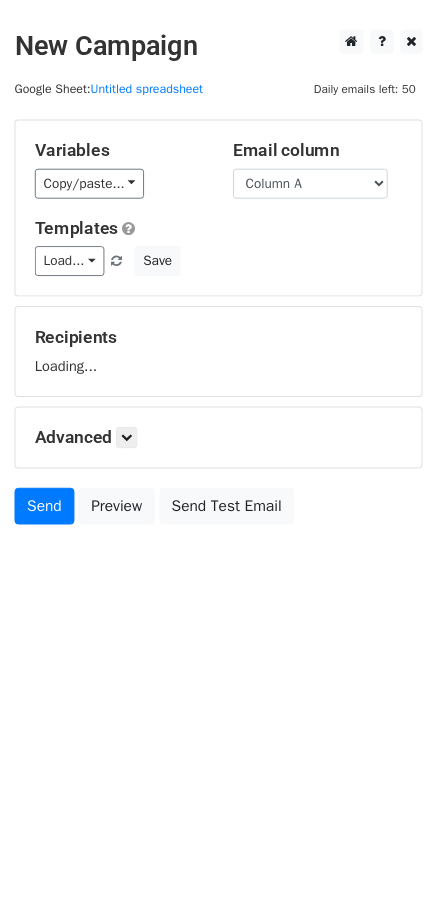 scroll, scrollTop: 0, scrollLeft: 0, axis: both 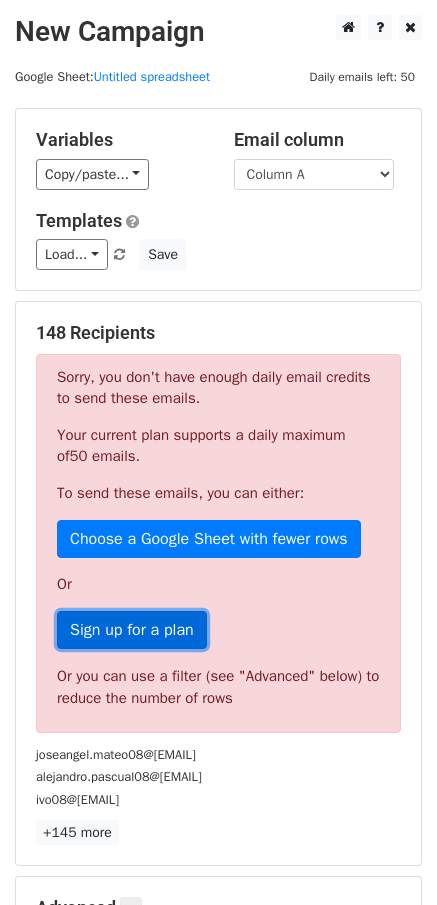 click on "Sign up for a plan" at bounding box center (132, 630) 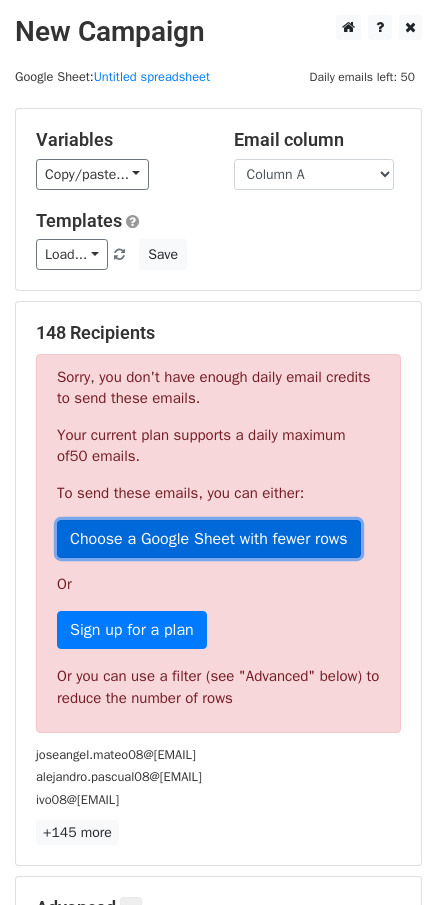 click on "Choose a Google Sheet with fewer rows" at bounding box center [209, 539] 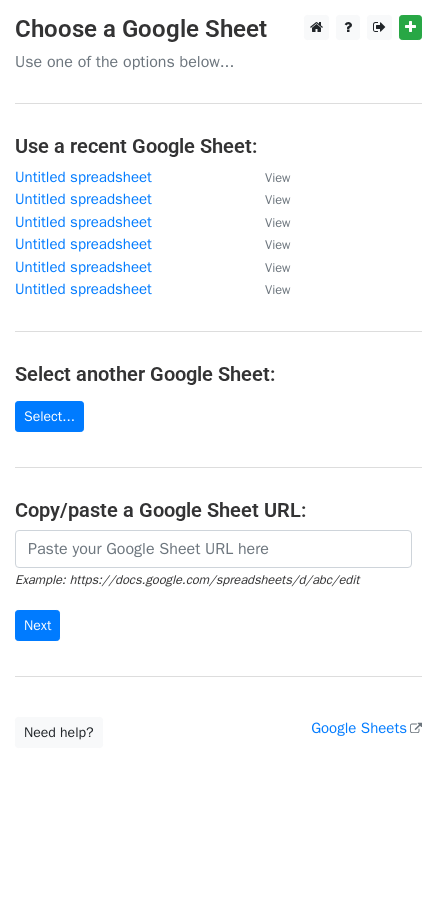 scroll, scrollTop: 0, scrollLeft: 0, axis: both 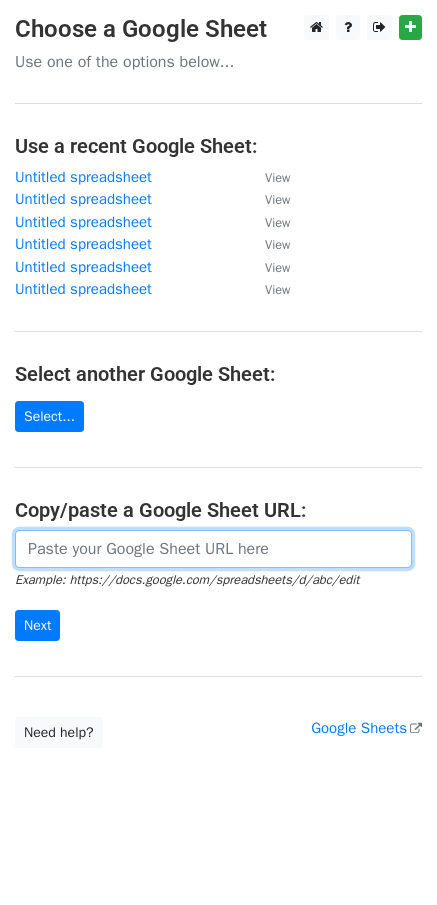 click at bounding box center (213, 549) 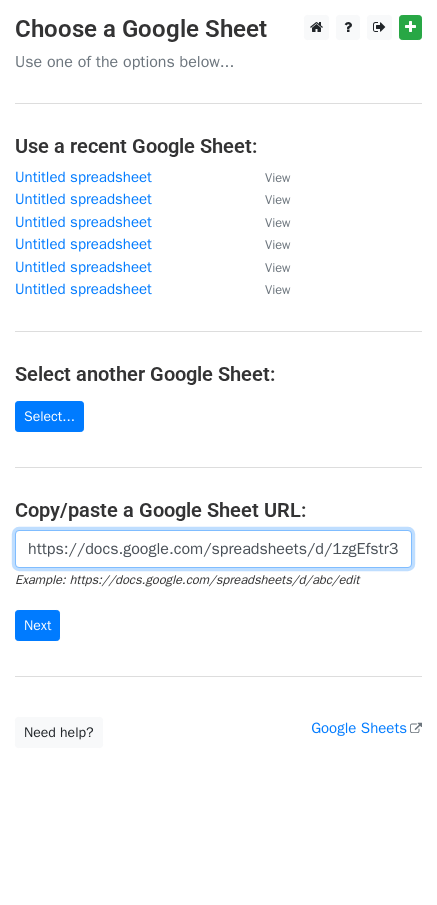 scroll, scrollTop: 0, scrollLeft: 420, axis: horizontal 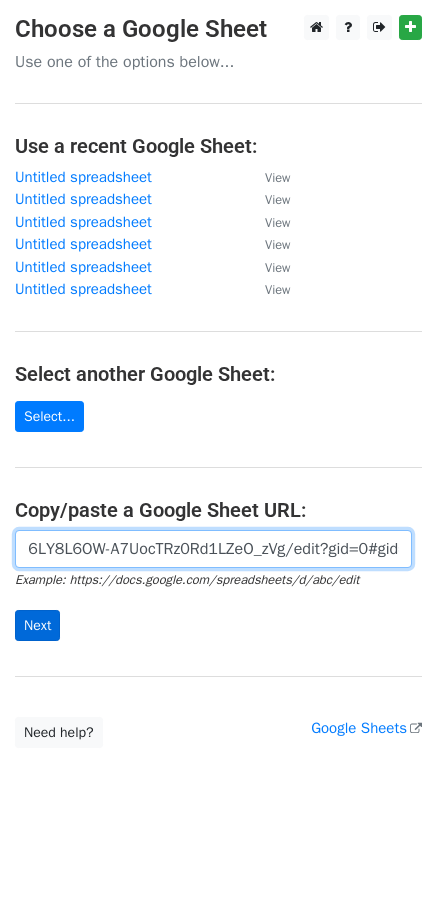 type on "https://docs.google.com/spreadsheets/d/1zgEfstr3esCIbU6LY8L6OW-A7UocTRz0Rd1LZeO_zVg/edit?gid=0#gid=0" 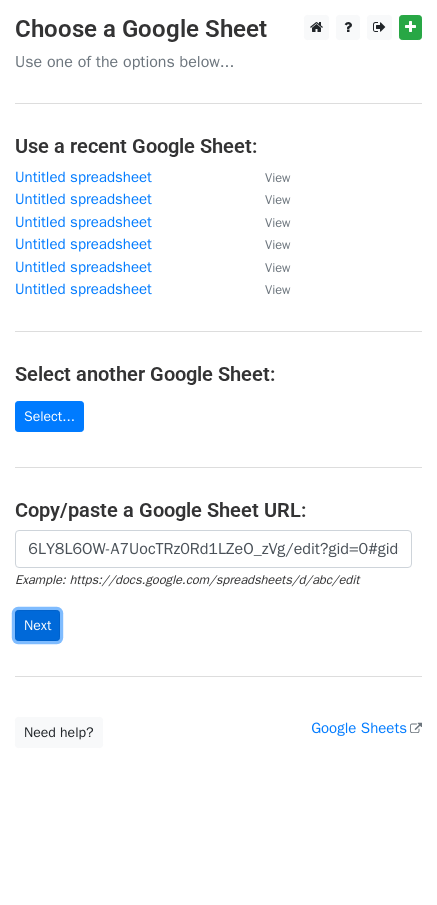scroll, scrollTop: 0, scrollLeft: 0, axis: both 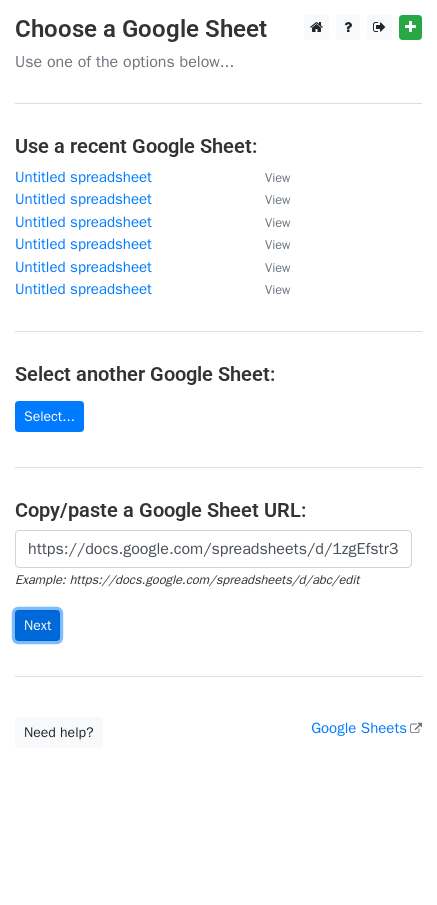 click on "Next" at bounding box center (37, 625) 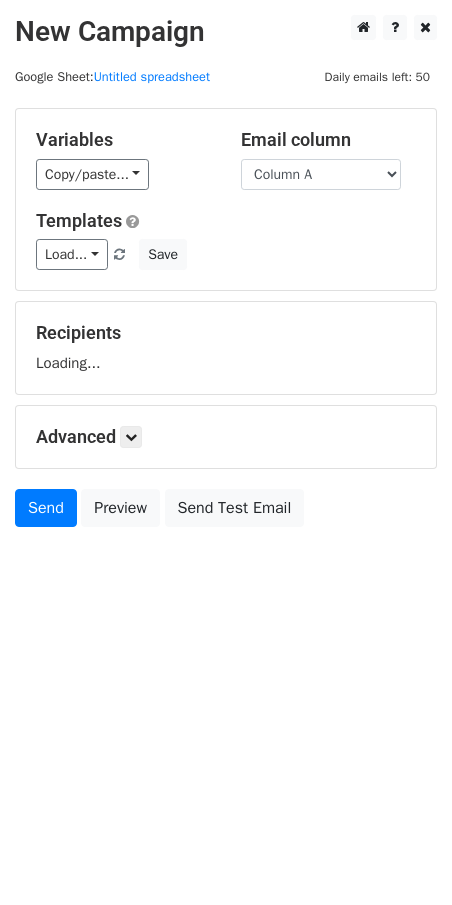 scroll, scrollTop: 0, scrollLeft: 0, axis: both 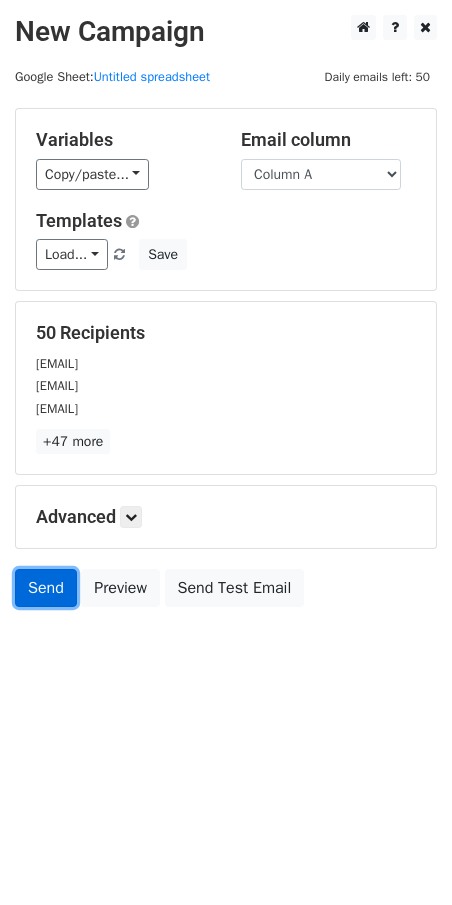 click on "Send" at bounding box center [46, 588] 